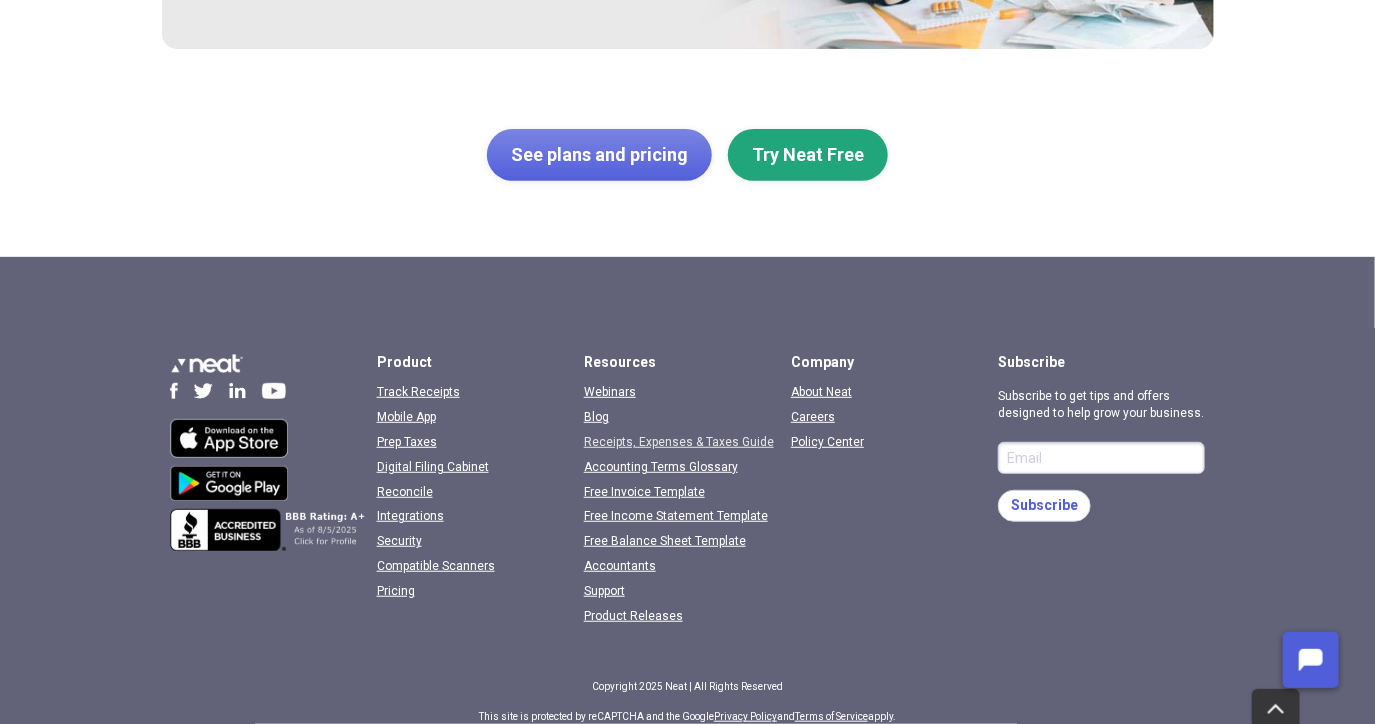 scroll, scrollTop: 0, scrollLeft: 0, axis: both 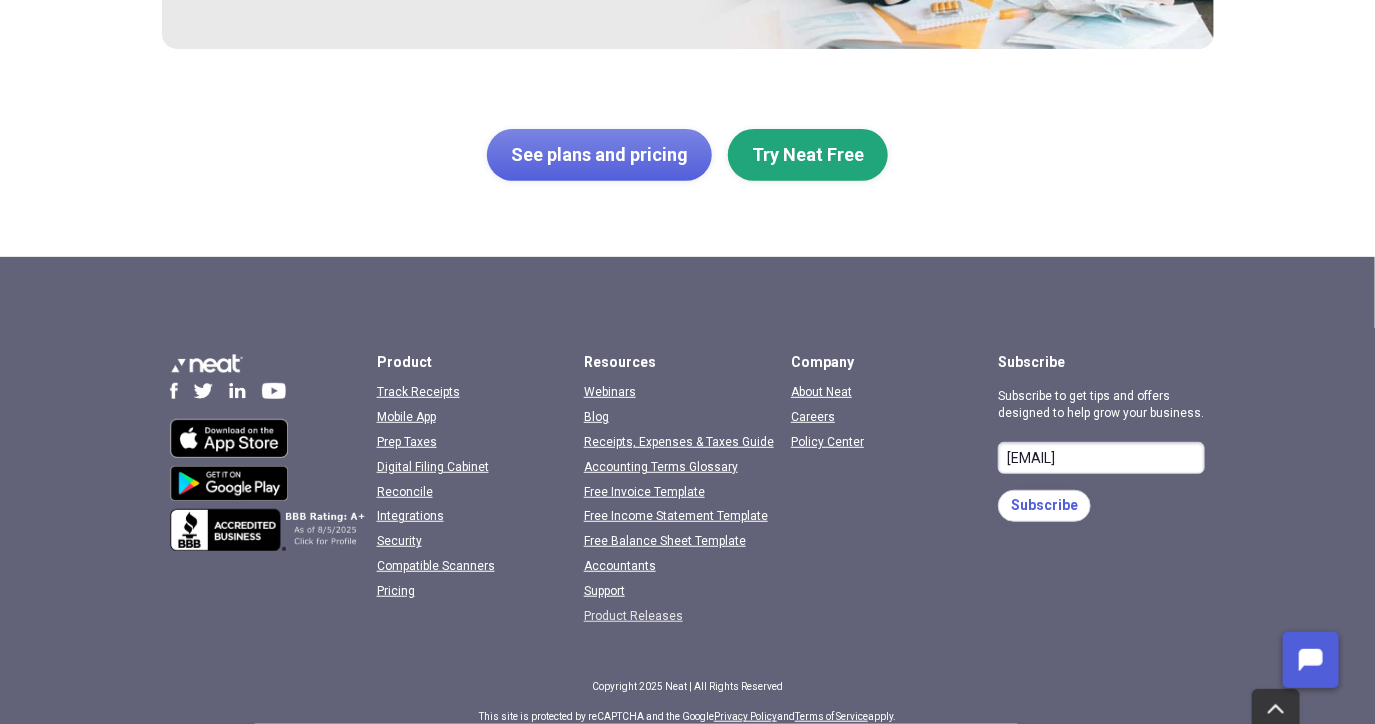 click on "Product Releases" at bounding box center [633, 616] 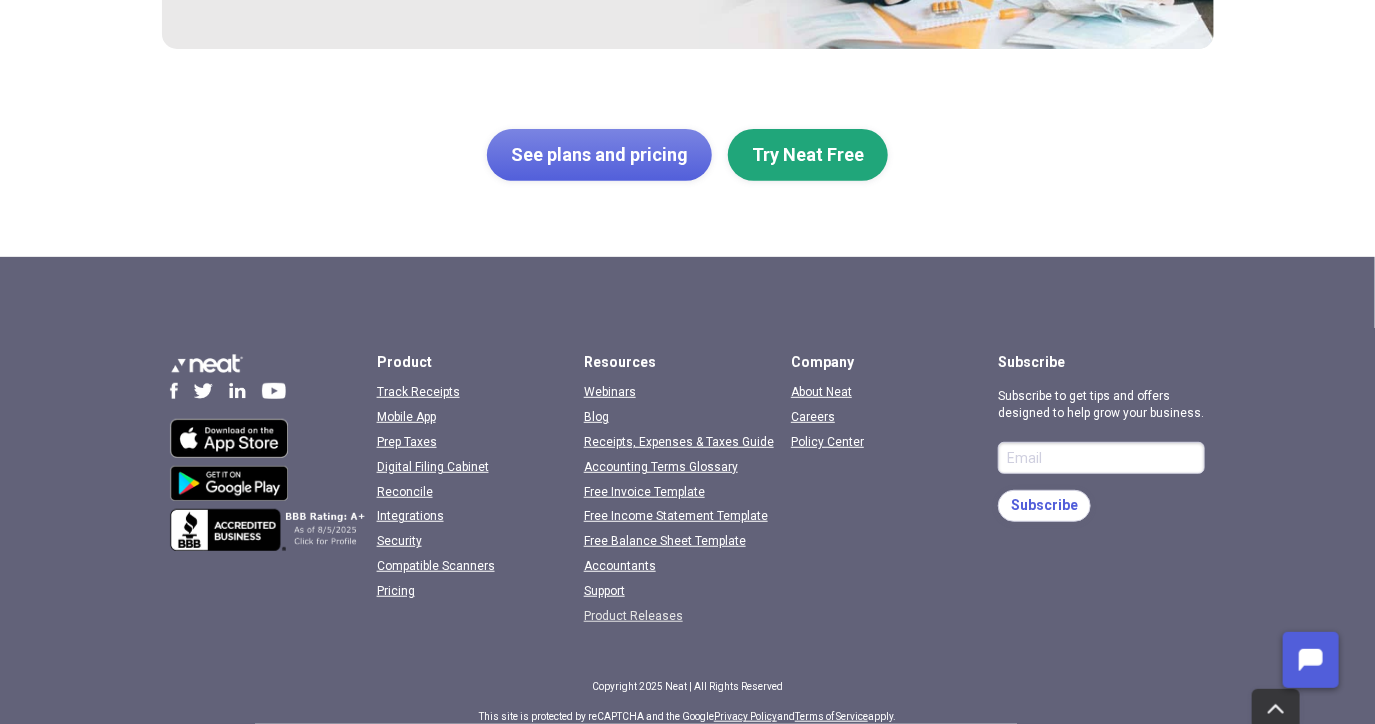 scroll, scrollTop: 0, scrollLeft: 0, axis: both 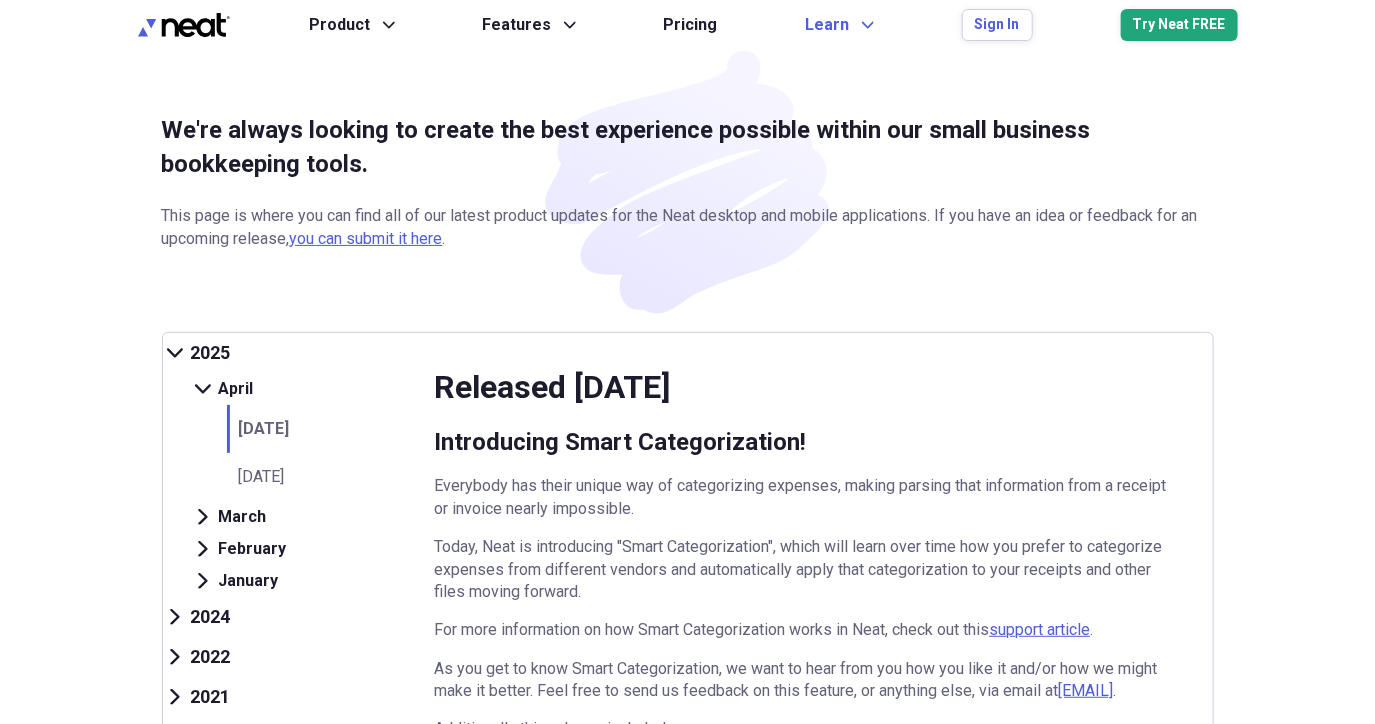 click on "Learn" at bounding box center (828, 25) 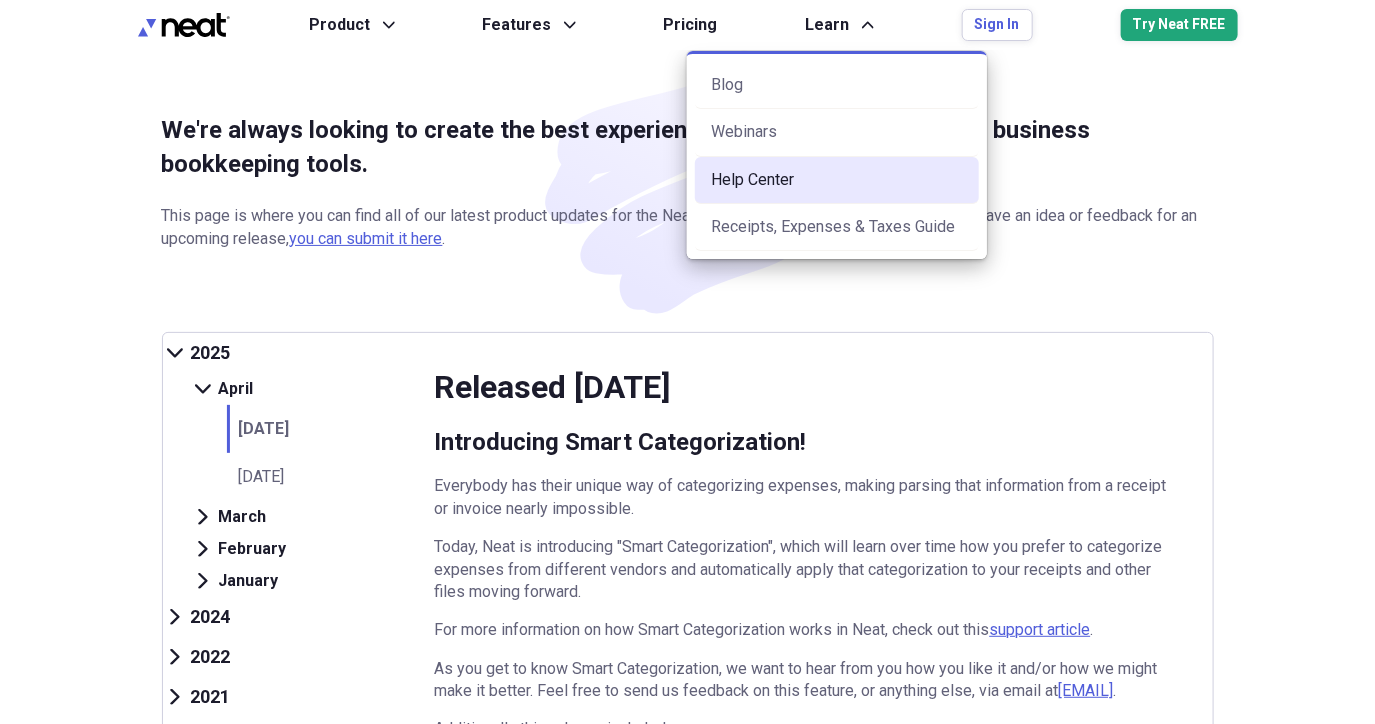 click on "Help Center" at bounding box center (837, 180) 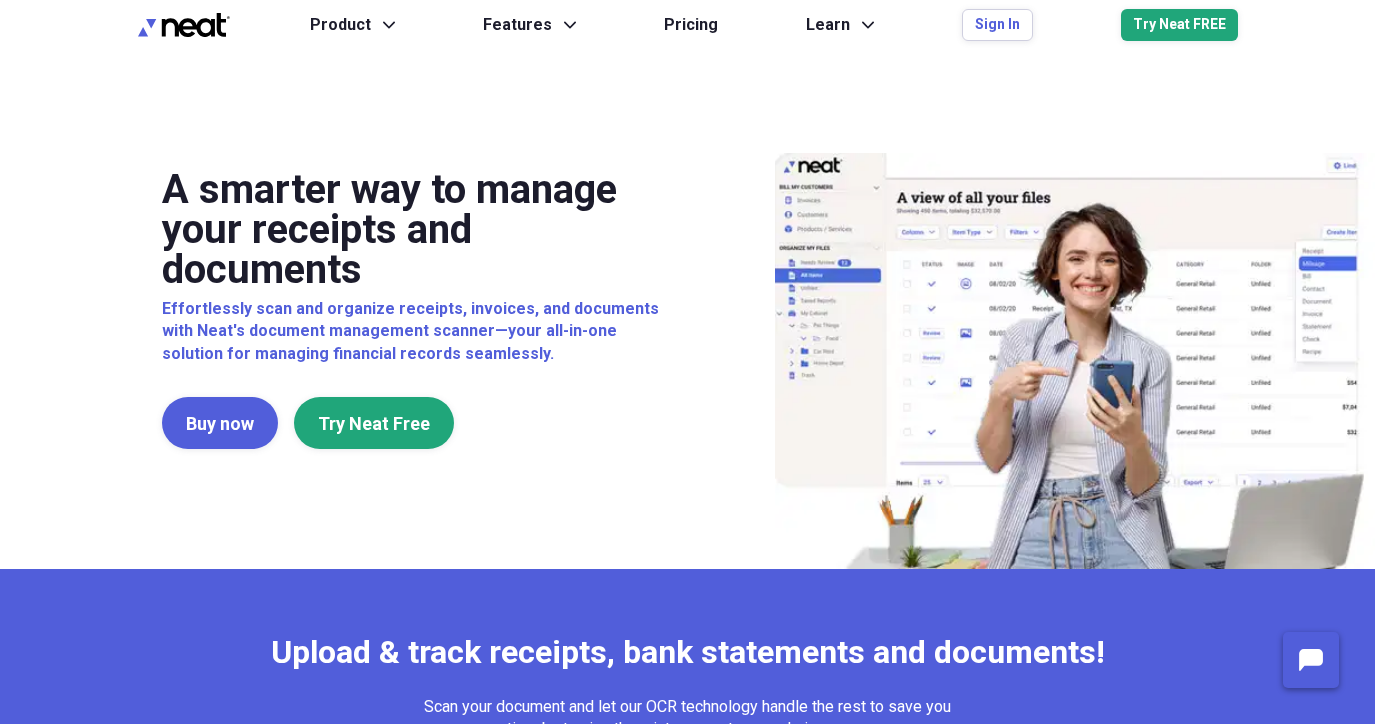 scroll, scrollTop: 0, scrollLeft: 0, axis: both 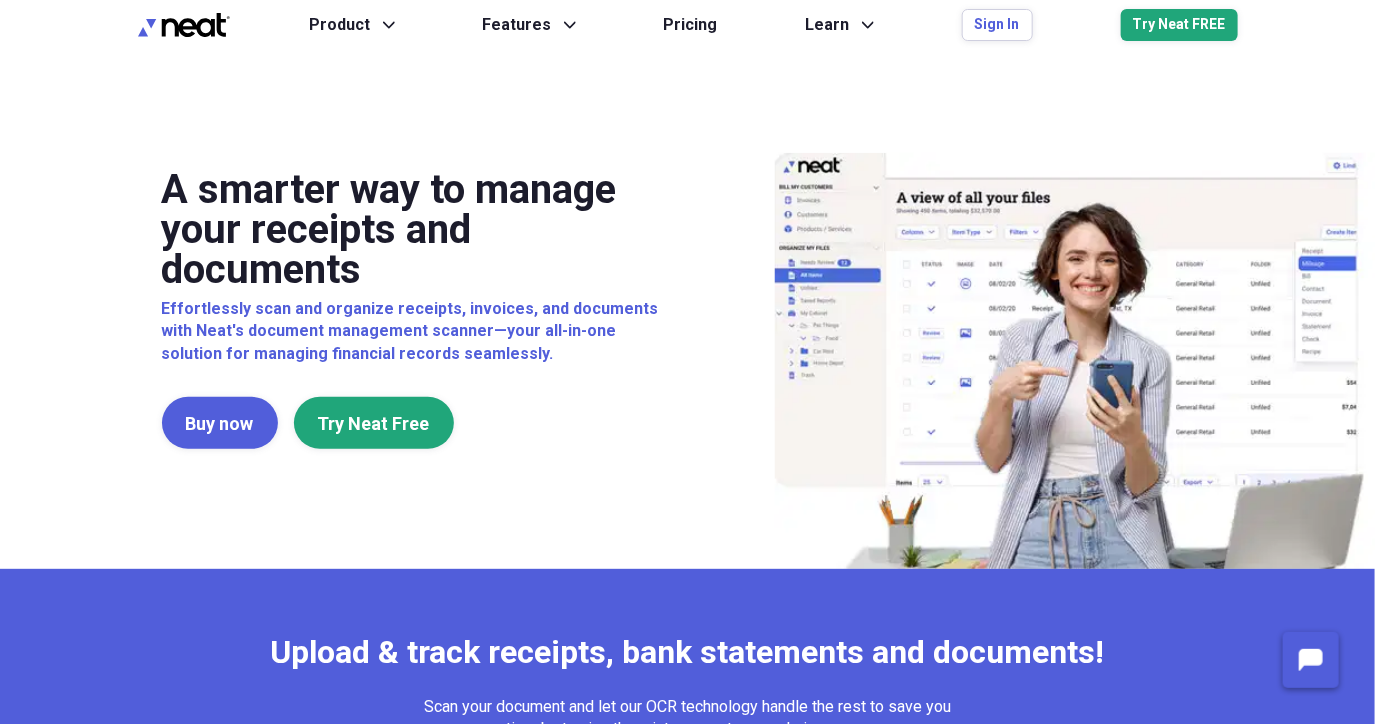 type on "[EMAIL]" 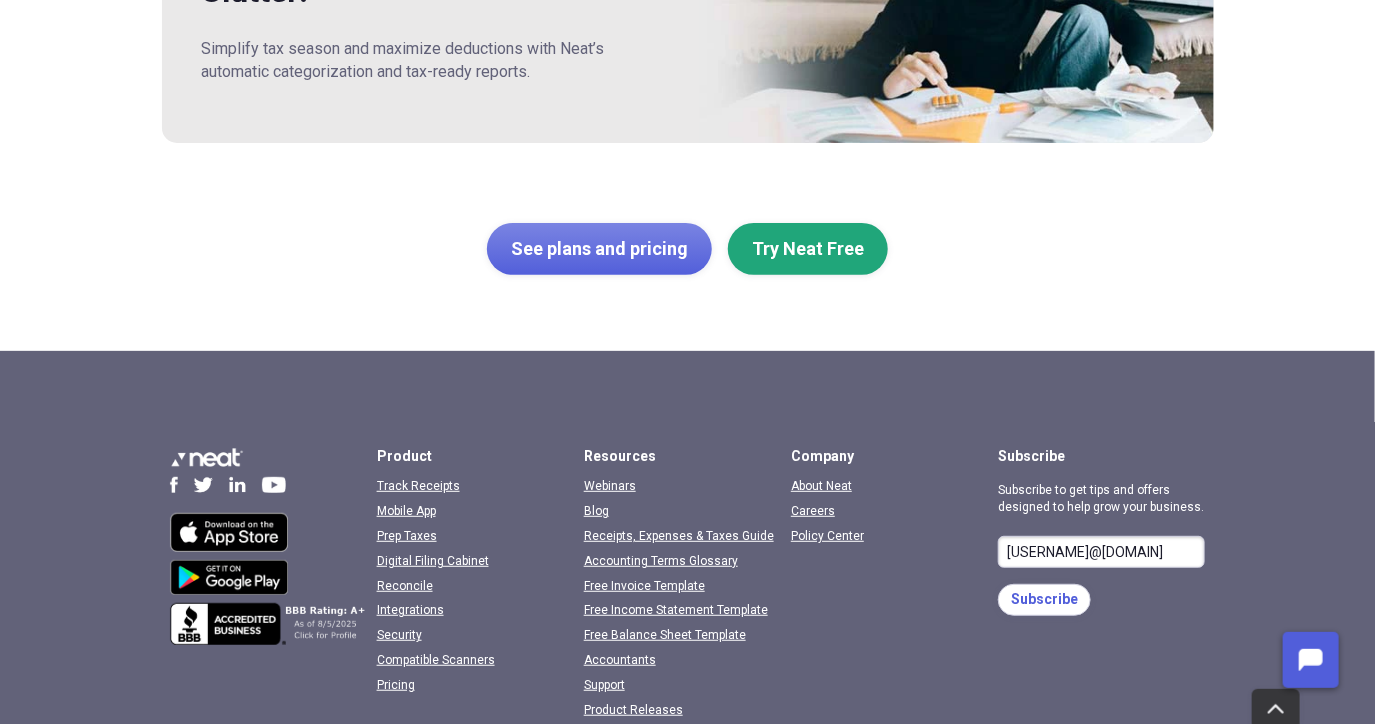 scroll, scrollTop: 3230, scrollLeft: 0, axis: vertical 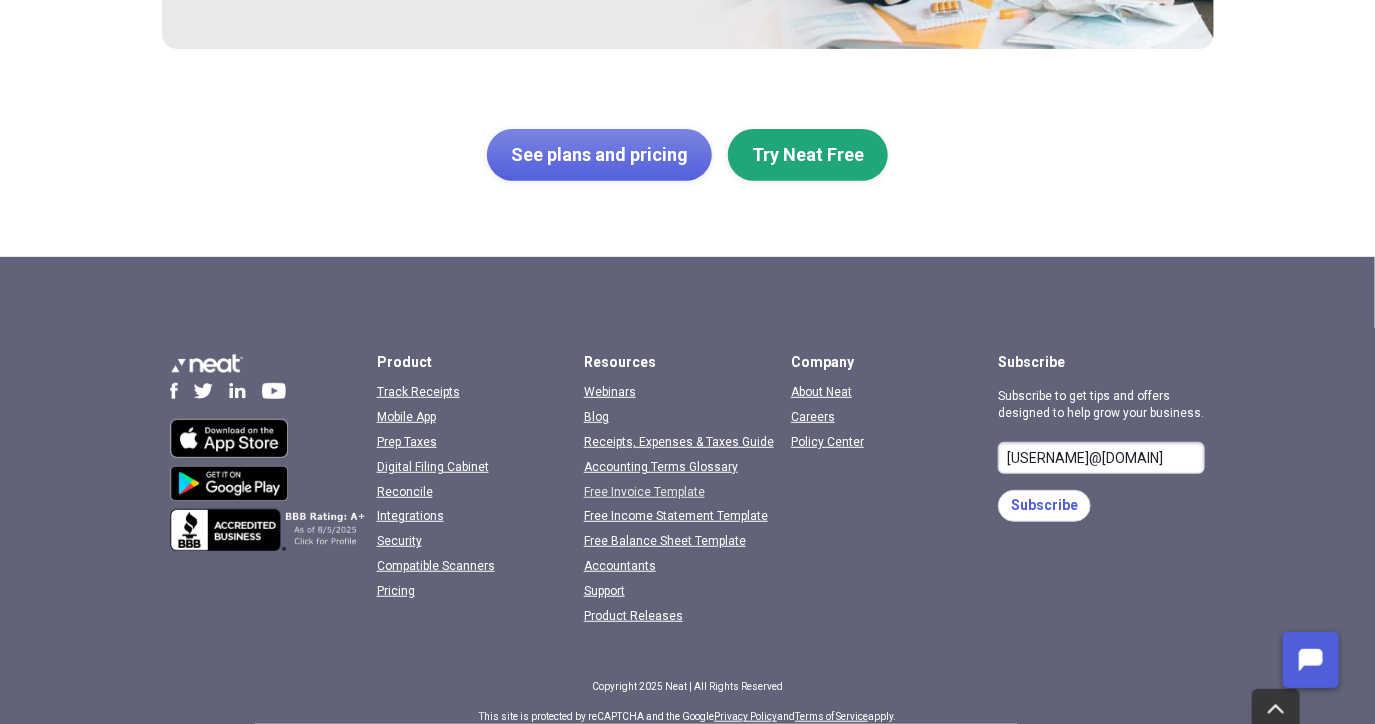 click on "Free Invoice Template" at bounding box center (644, 492) 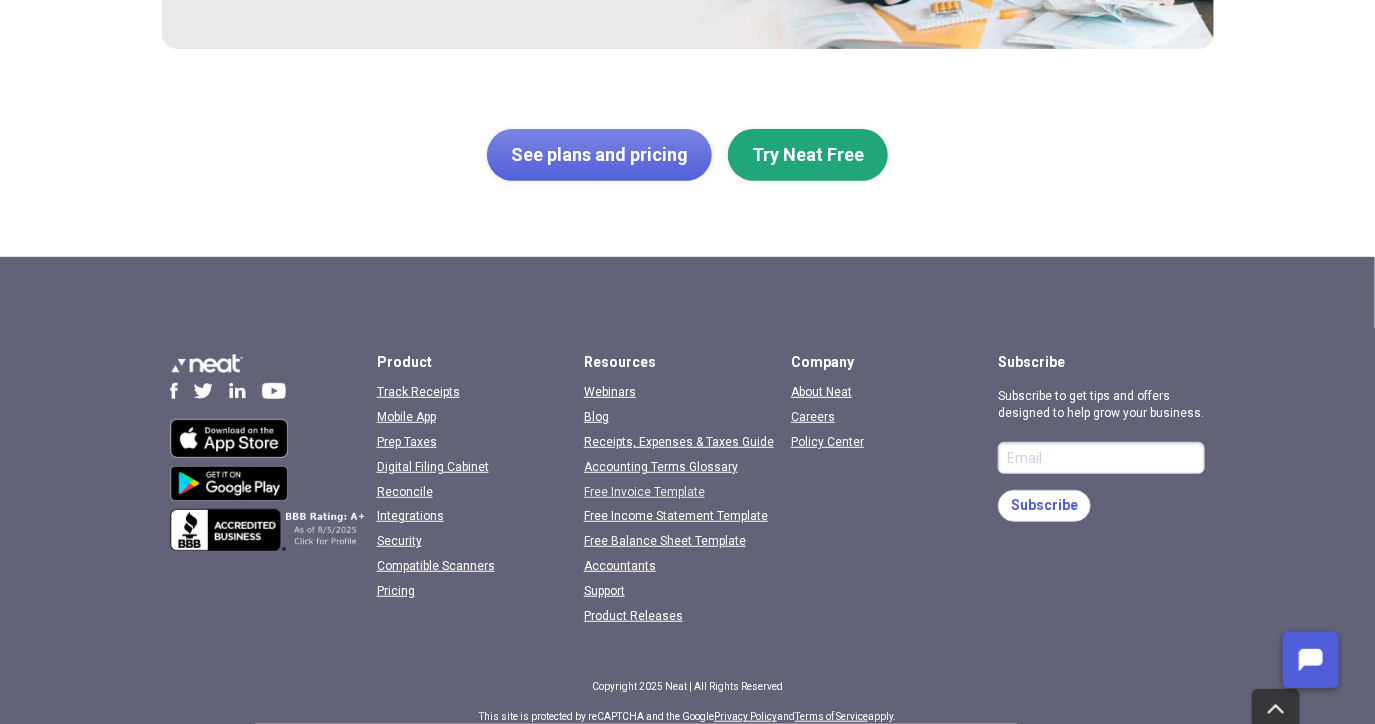 scroll, scrollTop: 0, scrollLeft: 0, axis: both 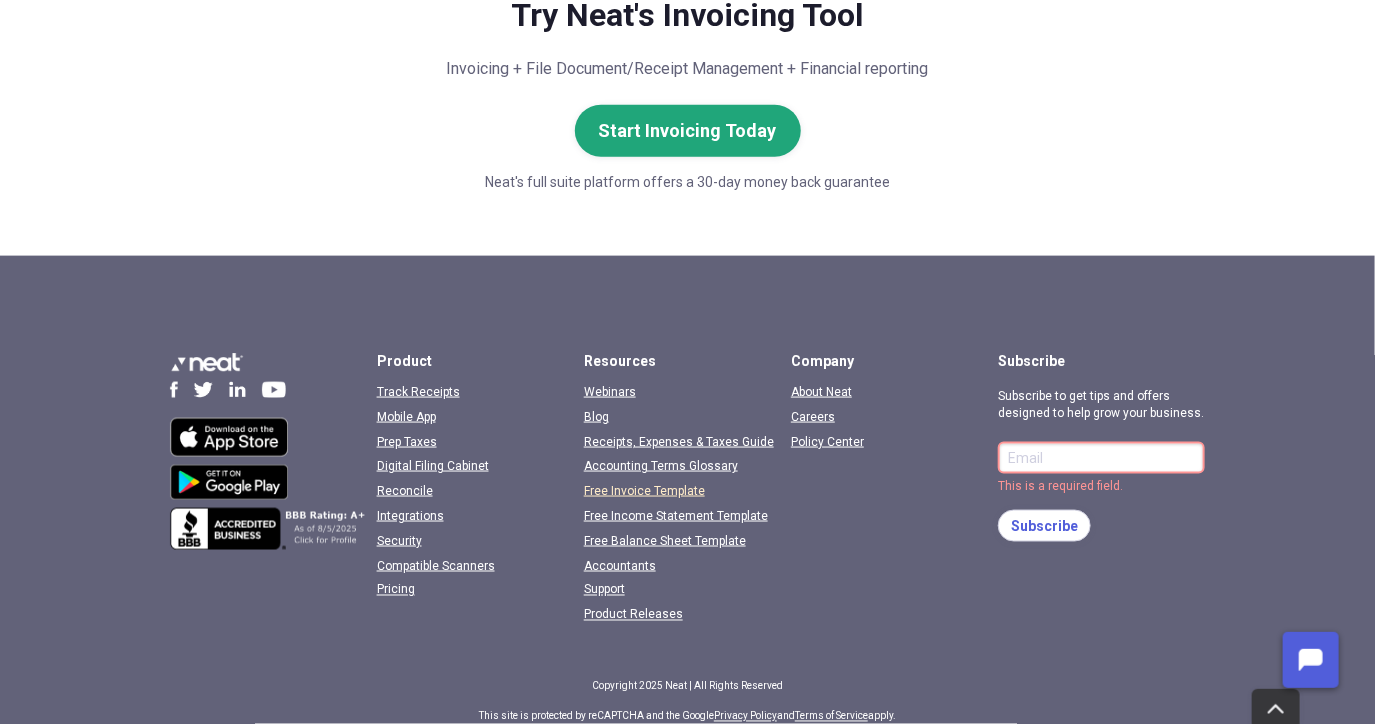 type on "nbojko@[DOMAIN]" 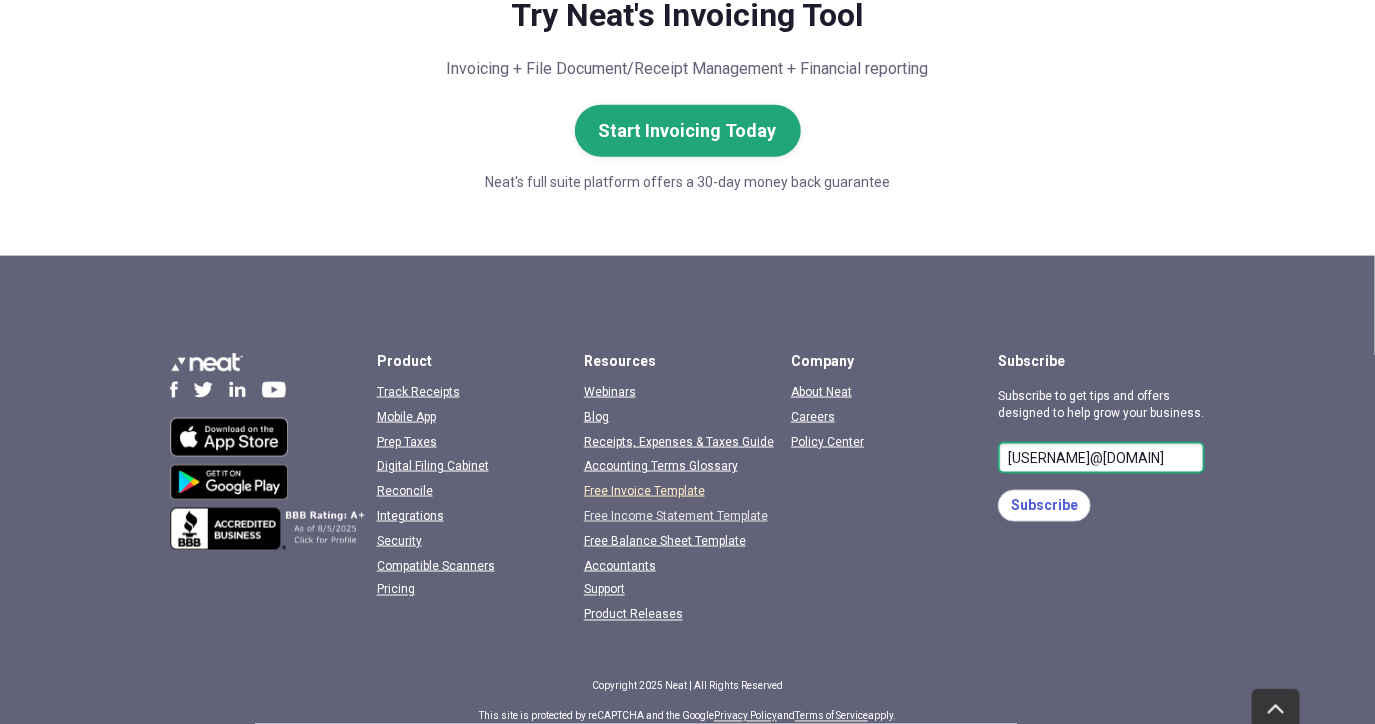 click on "Free Income Statement Template" at bounding box center (676, 516) 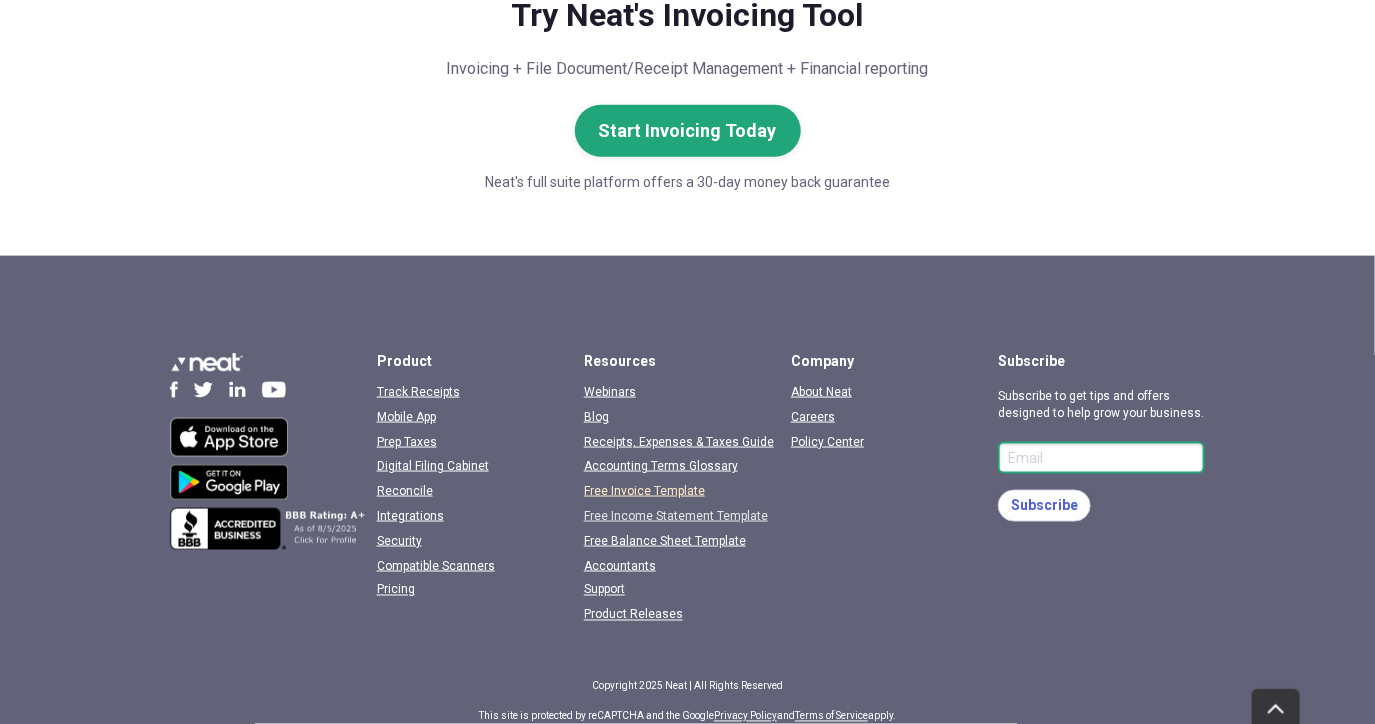 scroll, scrollTop: 0, scrollLeft: 0, axis: both 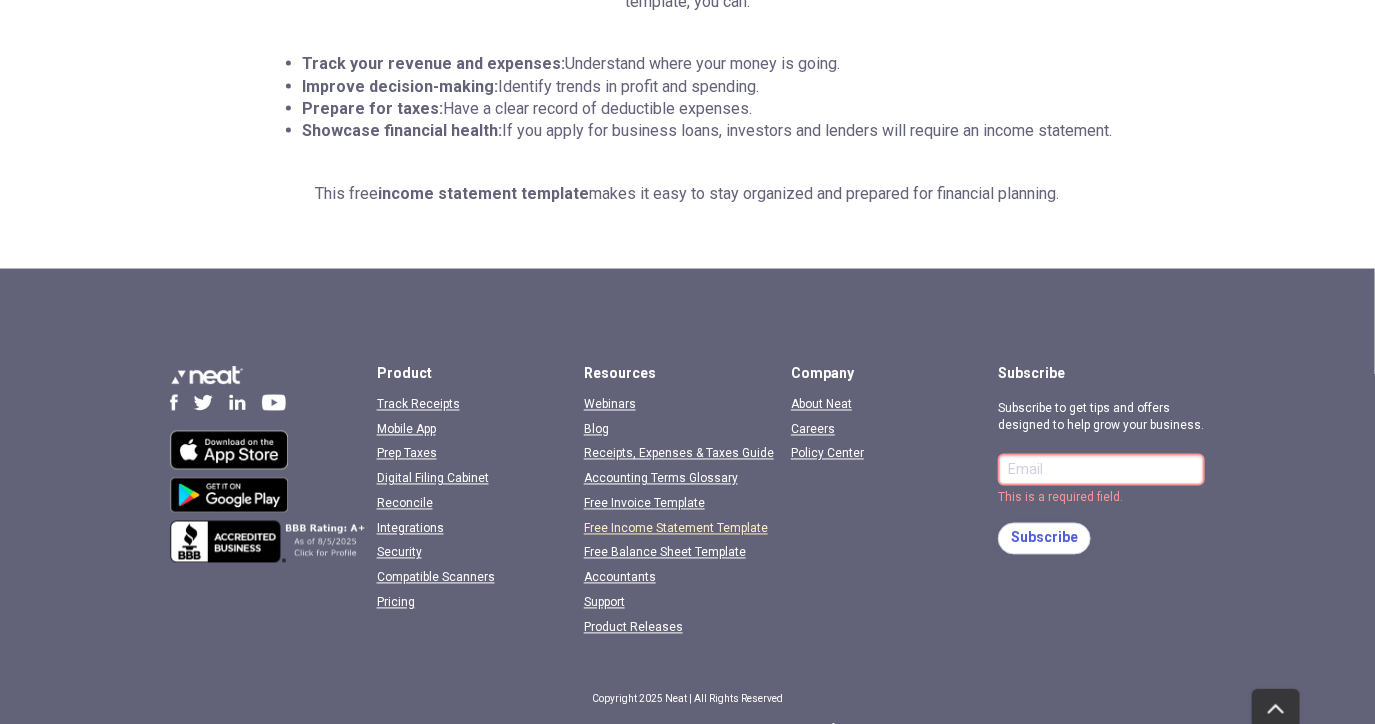 type on "nbojko@[DOMAIN]" 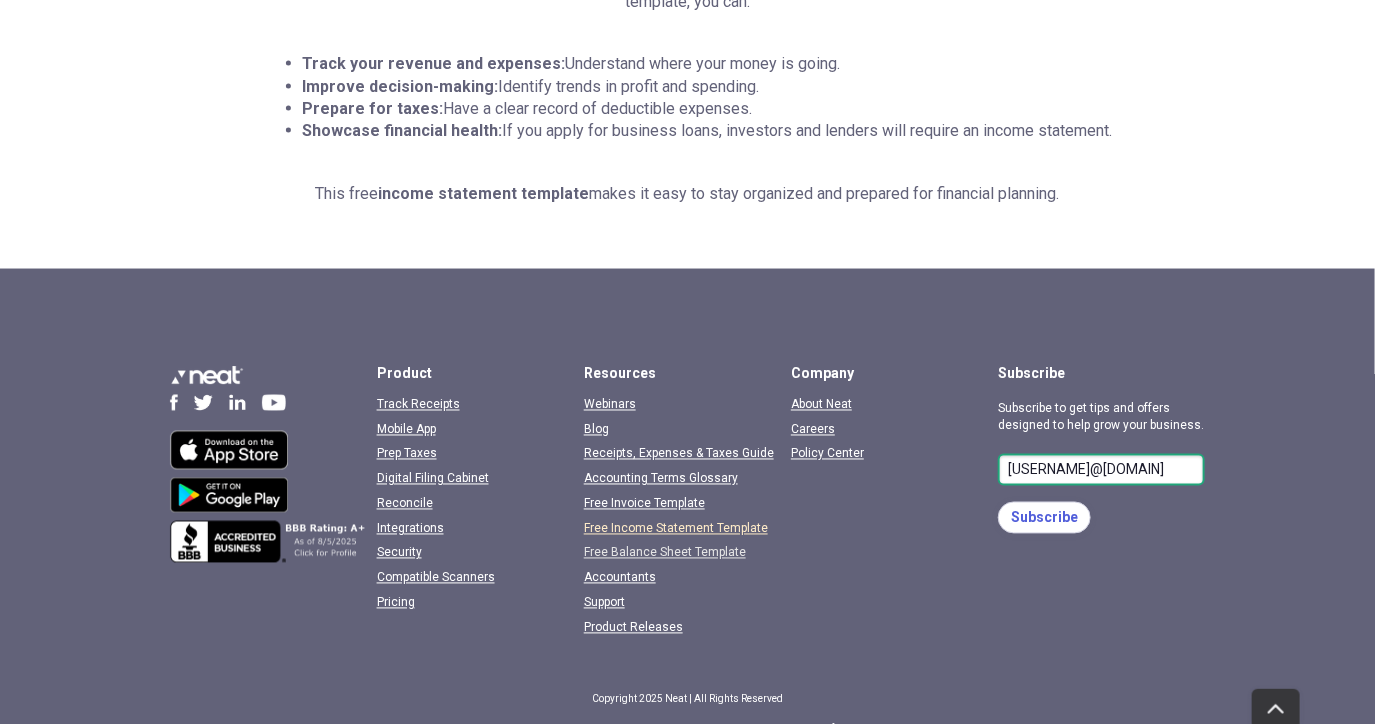 click on "Free Balance Sheet Template" at bounding box center [665, 553] 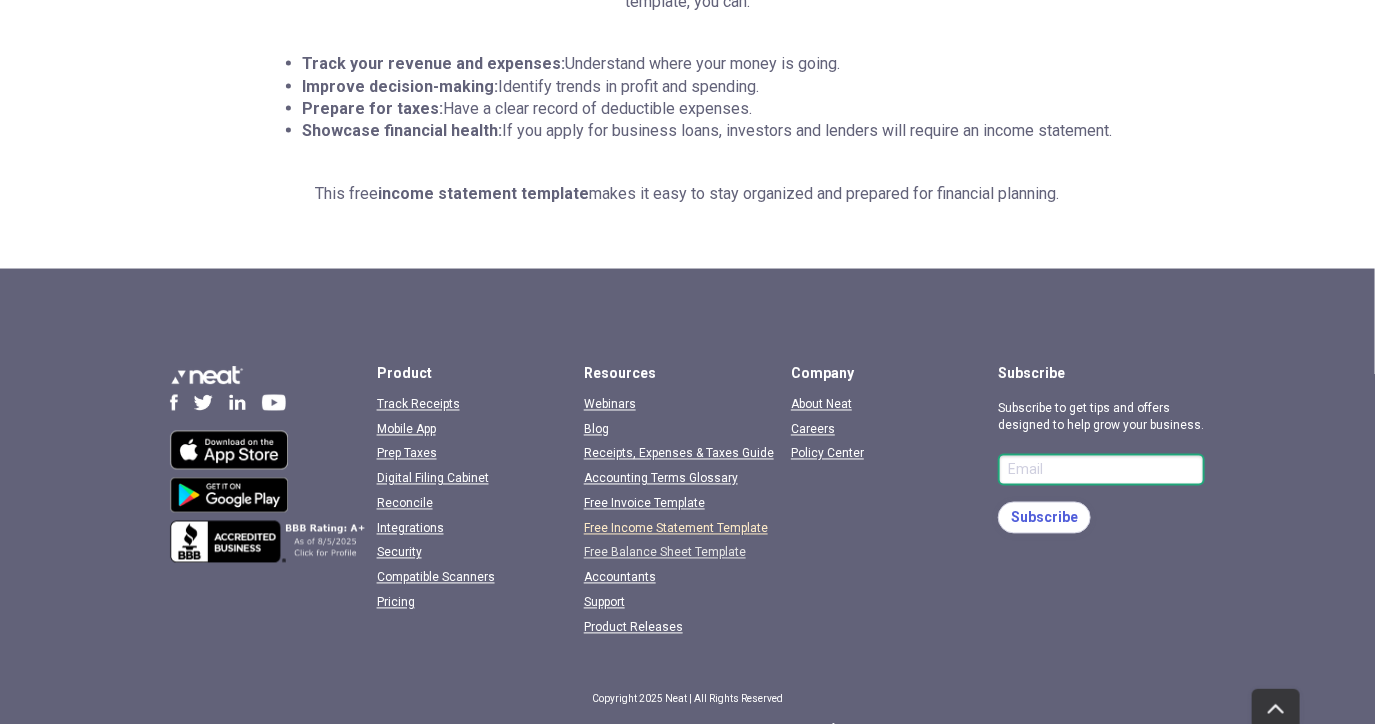 scroll, scrollTop: 0, scrollLeft: 0, axis: both 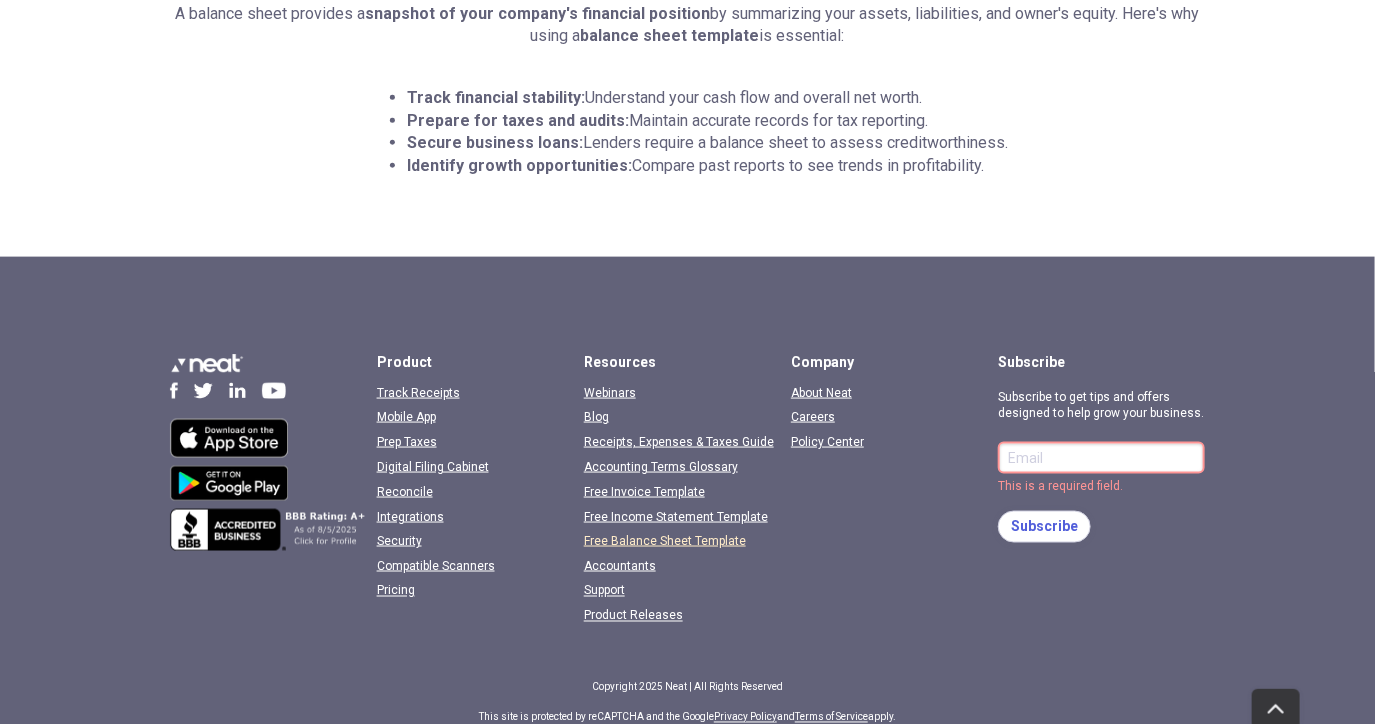 type on "nbojko@[DOMAIN]" 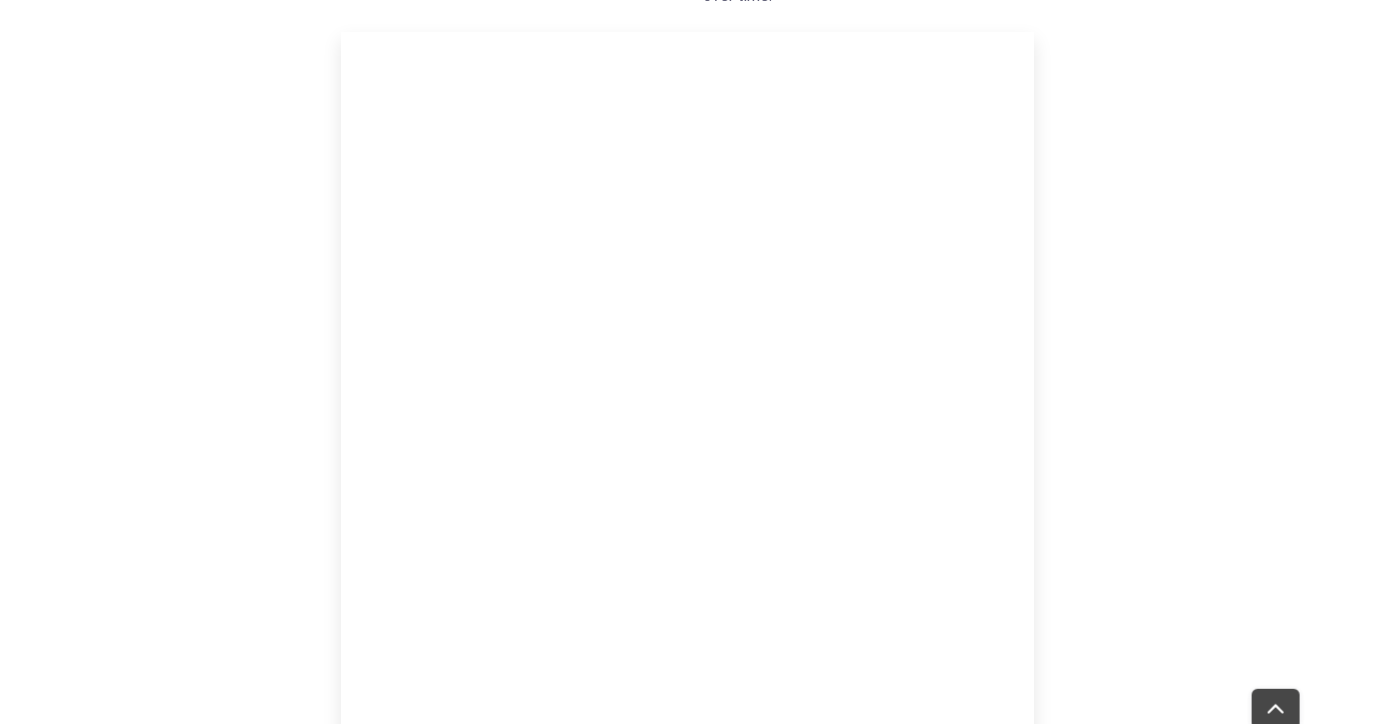 scroll, scrollTop: 918, scrollLeft: 0, axis: vertical 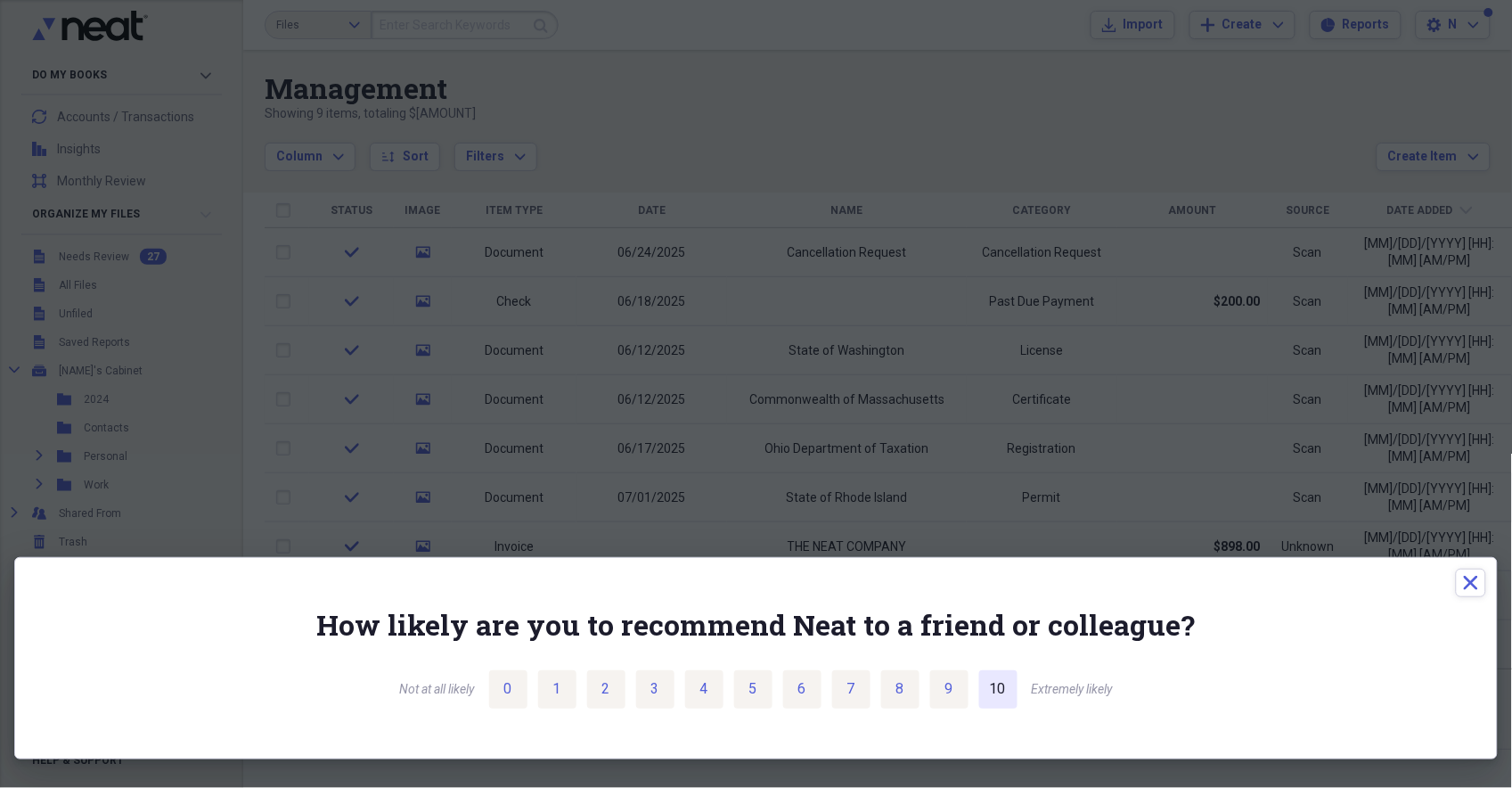 click on "10" at bounding box center (998, 689) 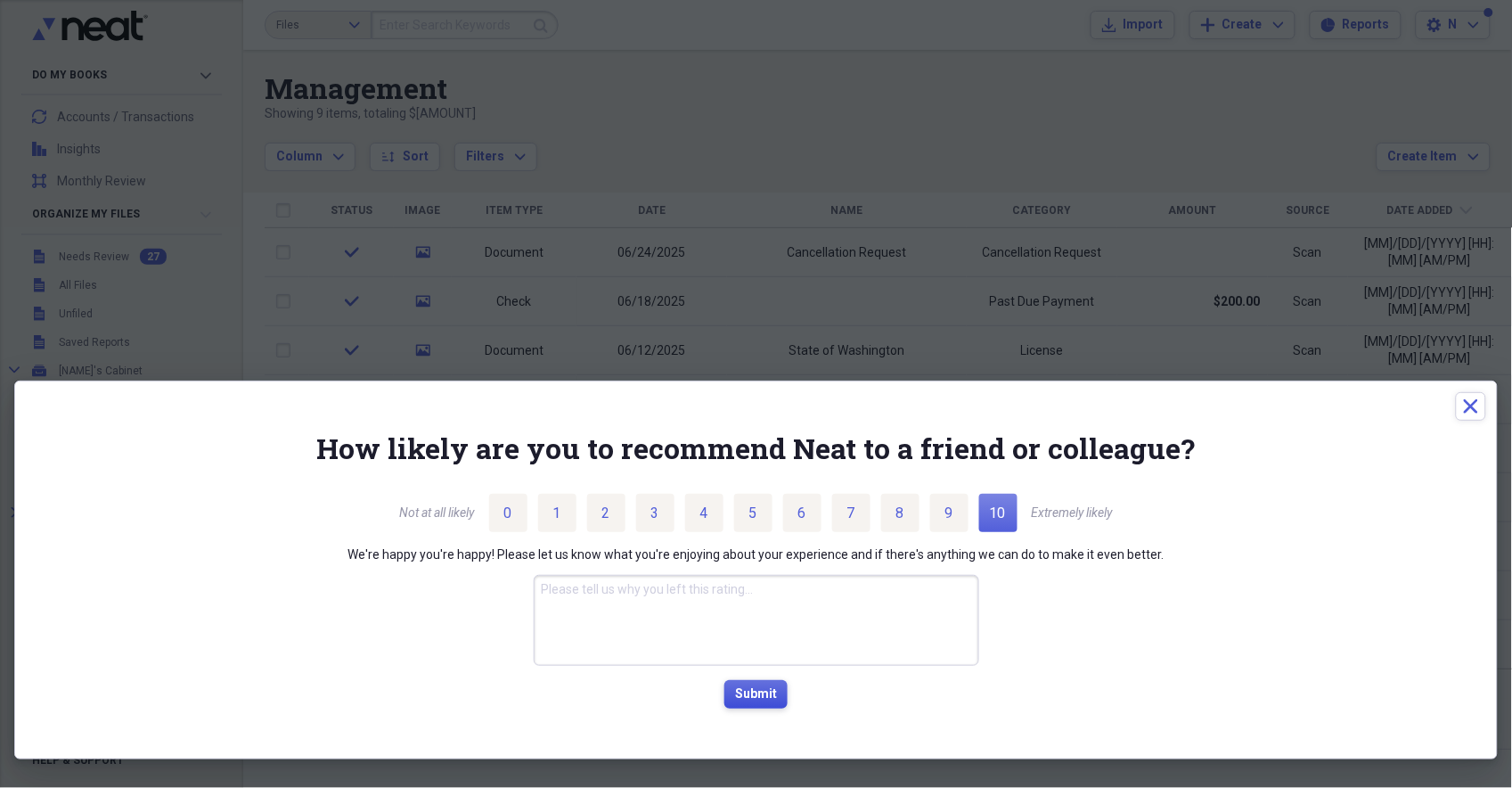 click on "Submit" at bounding box center (756, 694) 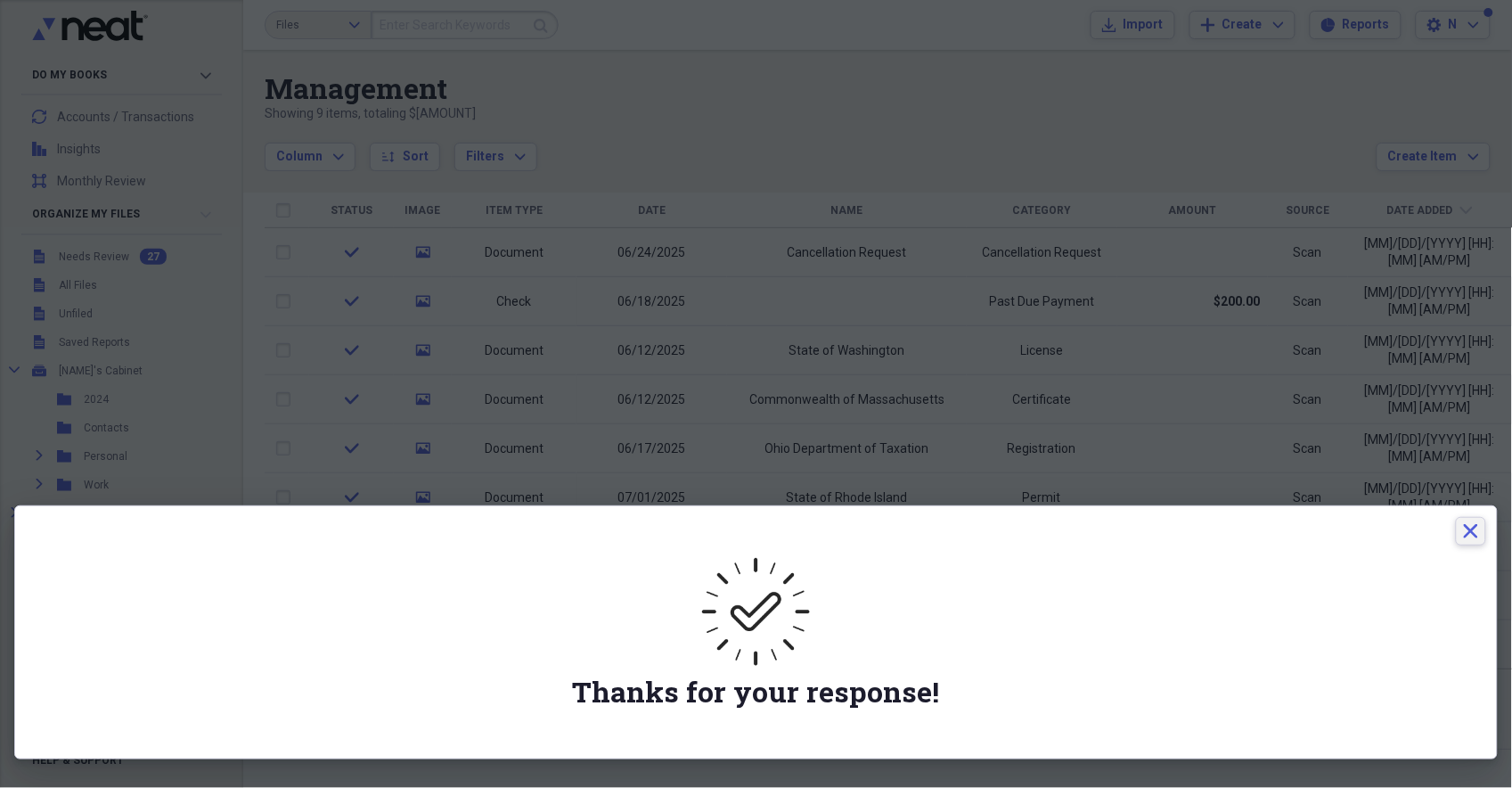 click on "Close" at bounding box center (1471, 531) 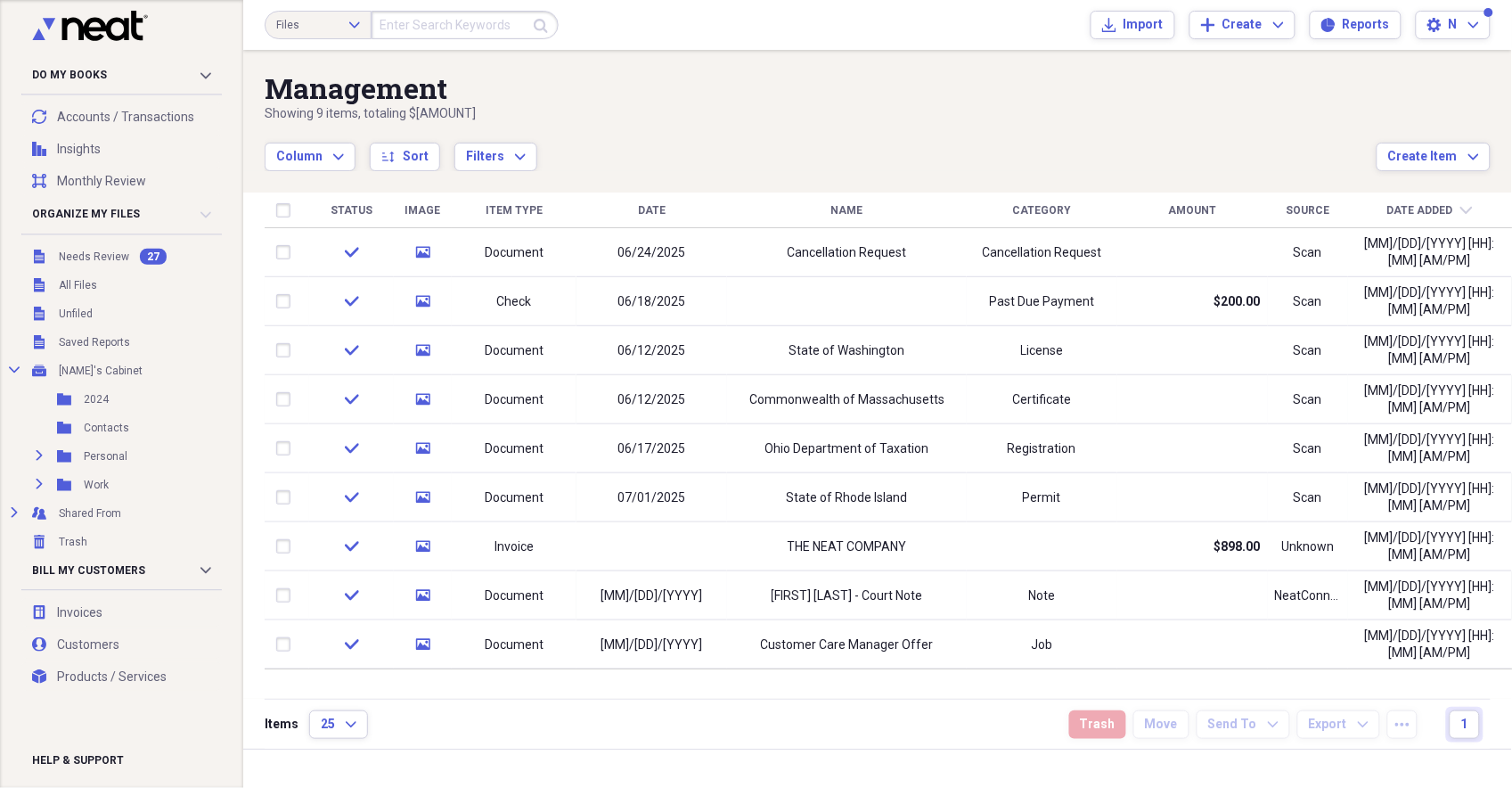 click on "Column Expand sort Sort Filters  Expand" at bounding box center [821, 147] 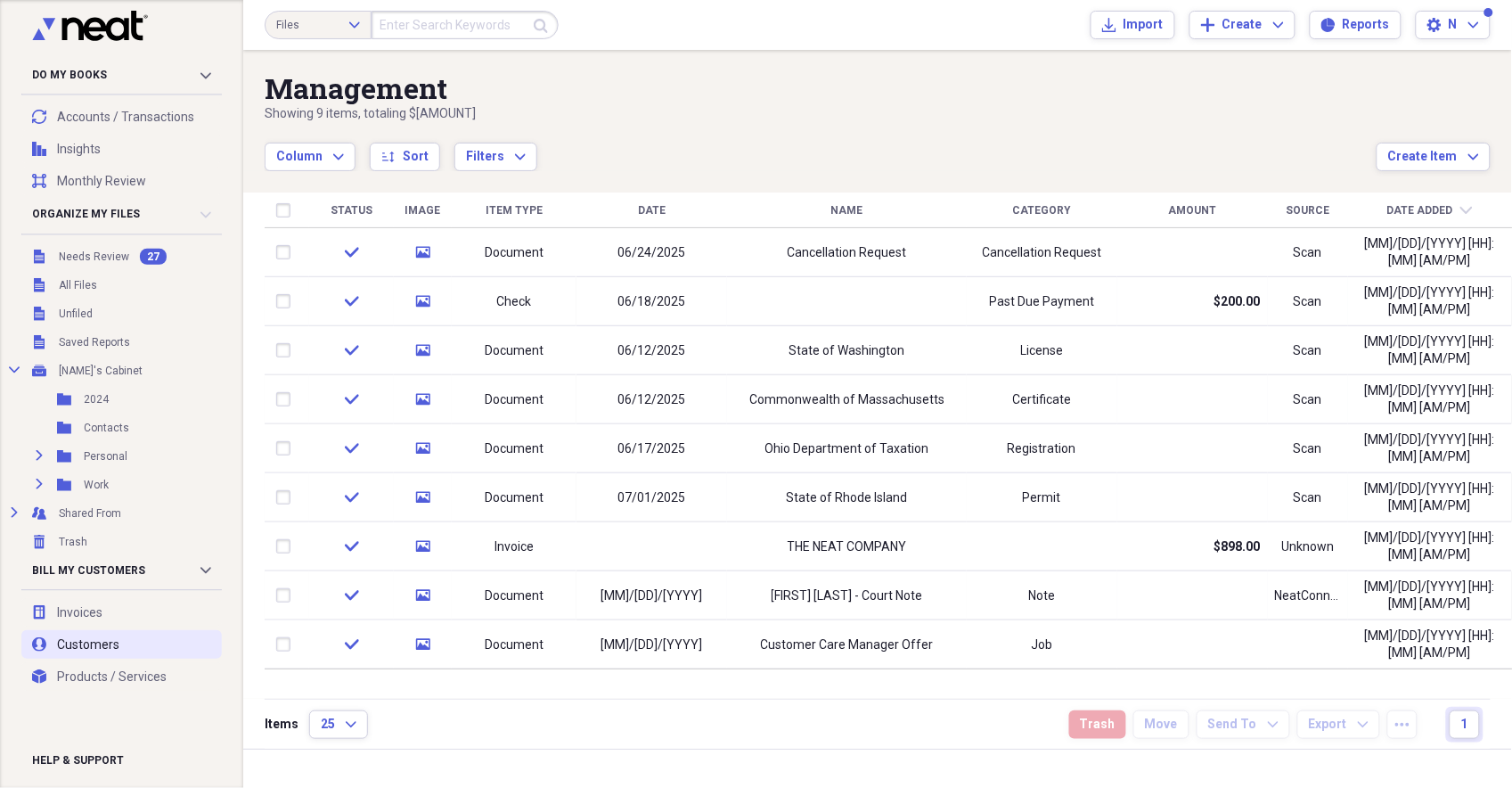 click on "user Customers" at bounding box center (121, 644) 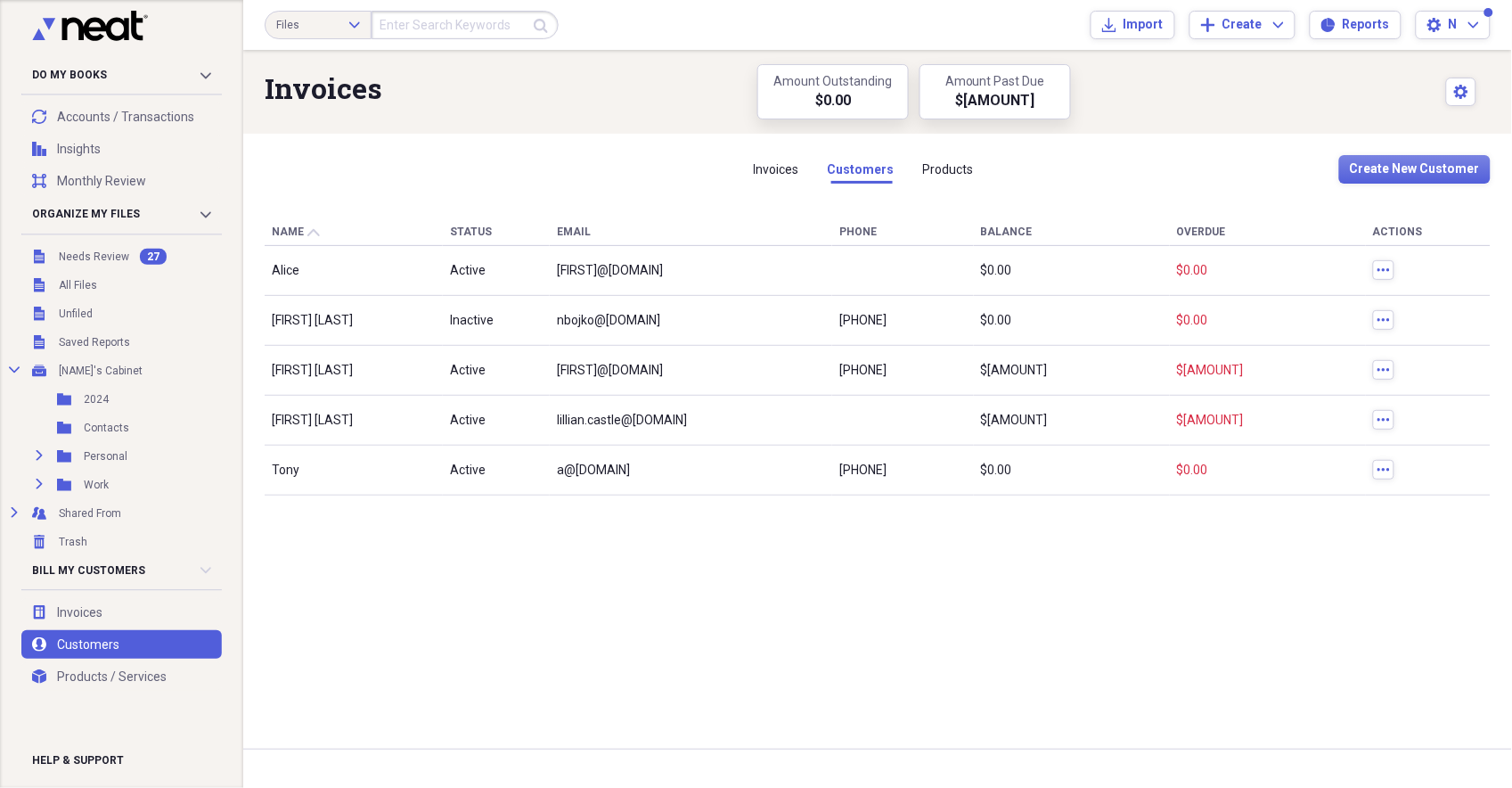 click on "Name SortDir Status Email Phone Balance Overdue Actions Alice Active Alice@[DOMAIN] $ 0.00 $ 0.00 more Alice Liddle Inactive nbojko@[DOMAIN] [PHONE] $ 0.00 $ 0.00 more Antonio Foggy Active a.foggy@[DOMAIN] [PHONE] $ [AMOUNT] $ [AMOUNT] more Lillian Castle Active lillian.castle@[DOMAIN] $ [AMOUNT] $ [AMOUNT] more Tony Active a@[DOMAIN] [PHONE] $ 0.00 $ 0.00 more" at bounding box center (878, 484) 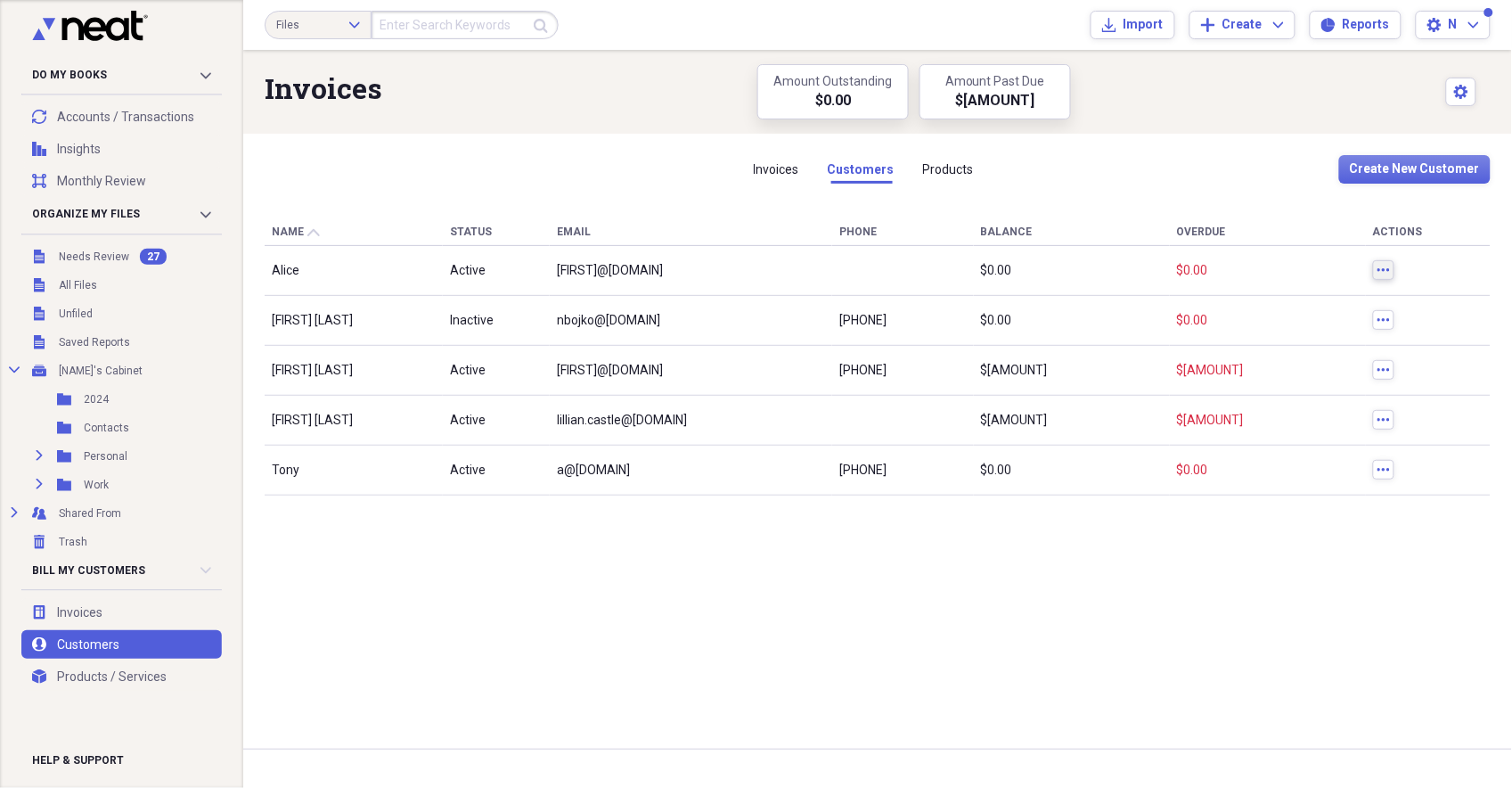 click on "more" 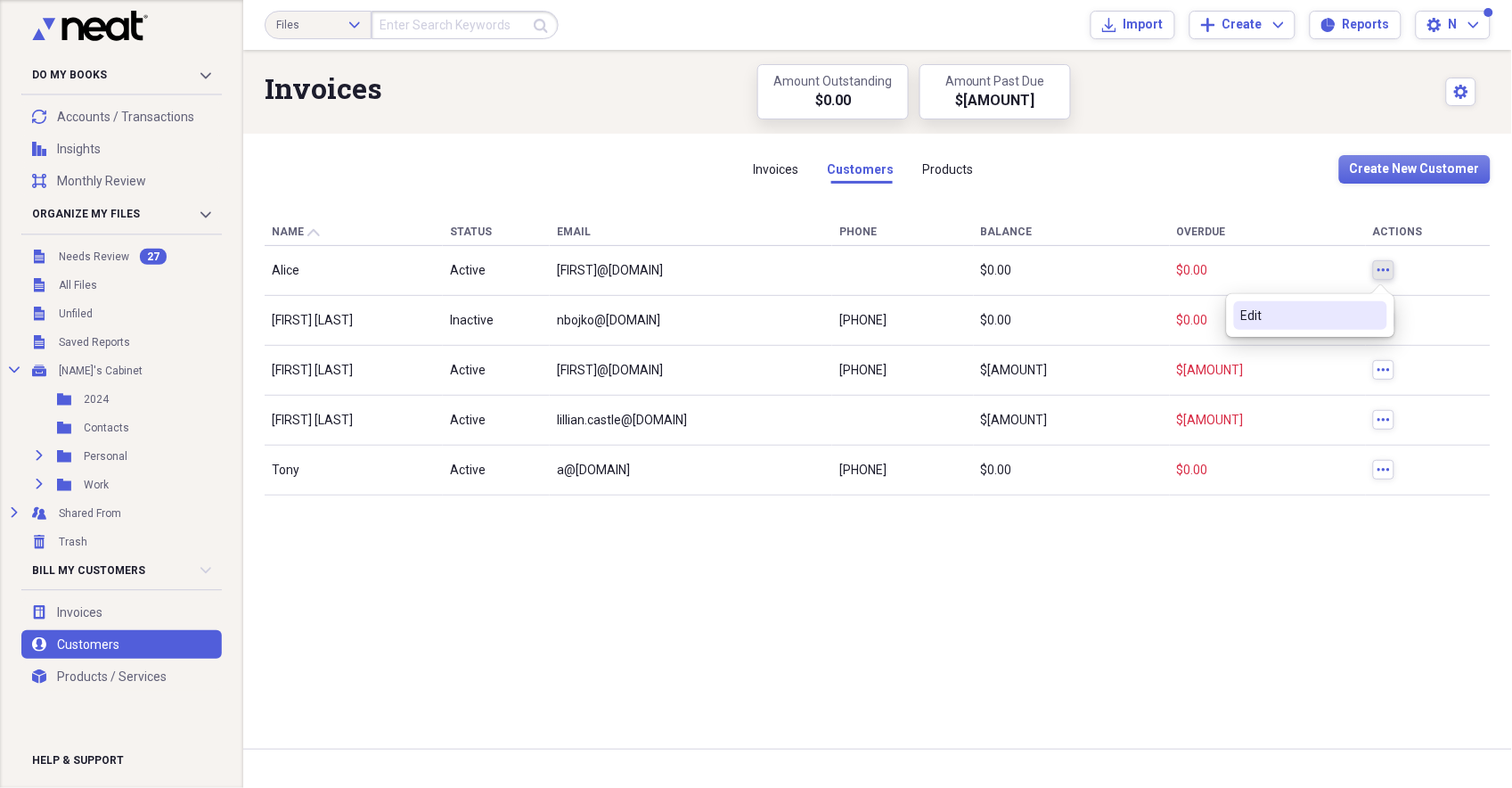 click on "Edit" at bounding box center (1300, 316) 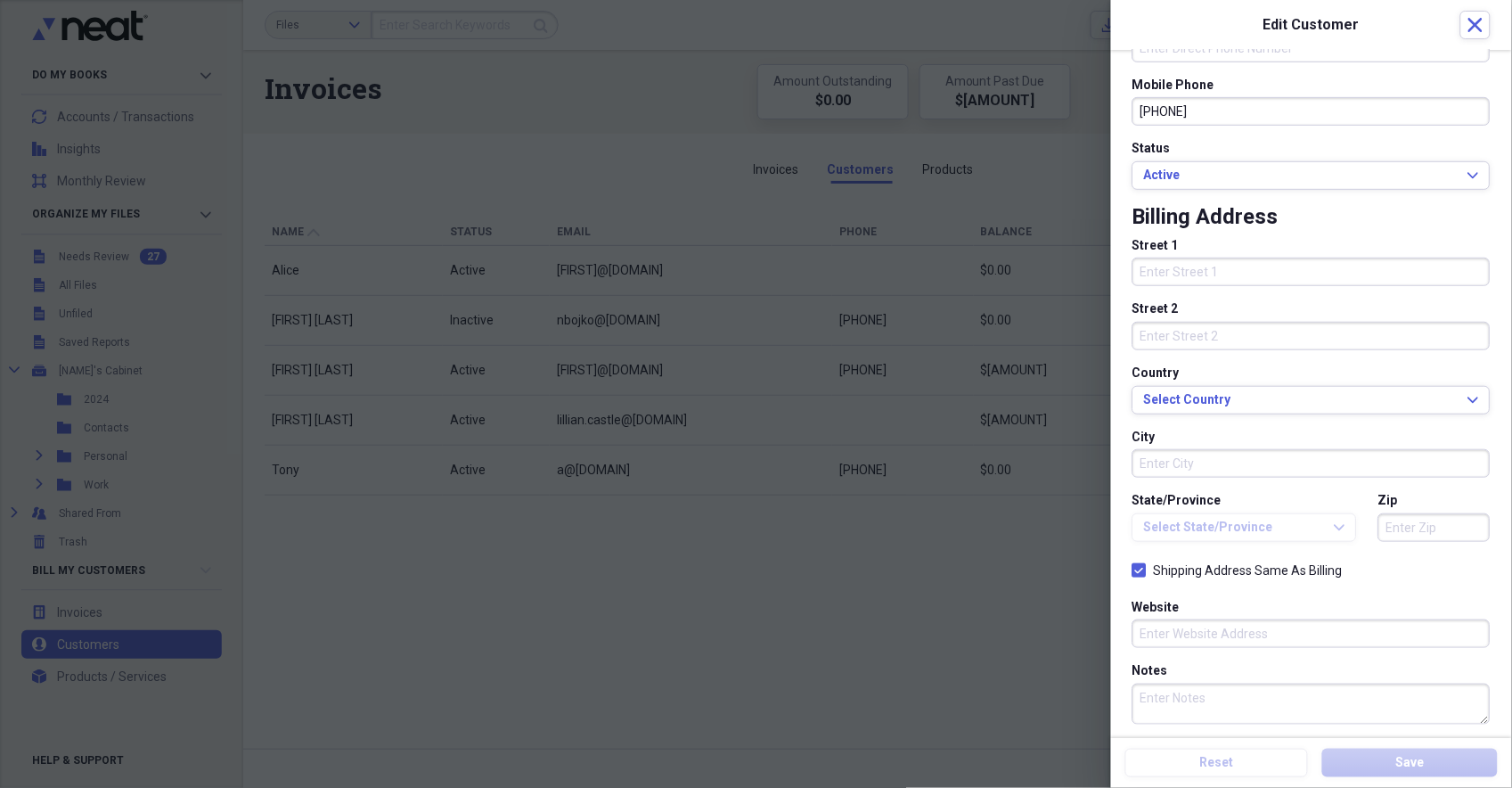 scroll, scrollTop: 0, scrollLeft: 0, axis: both 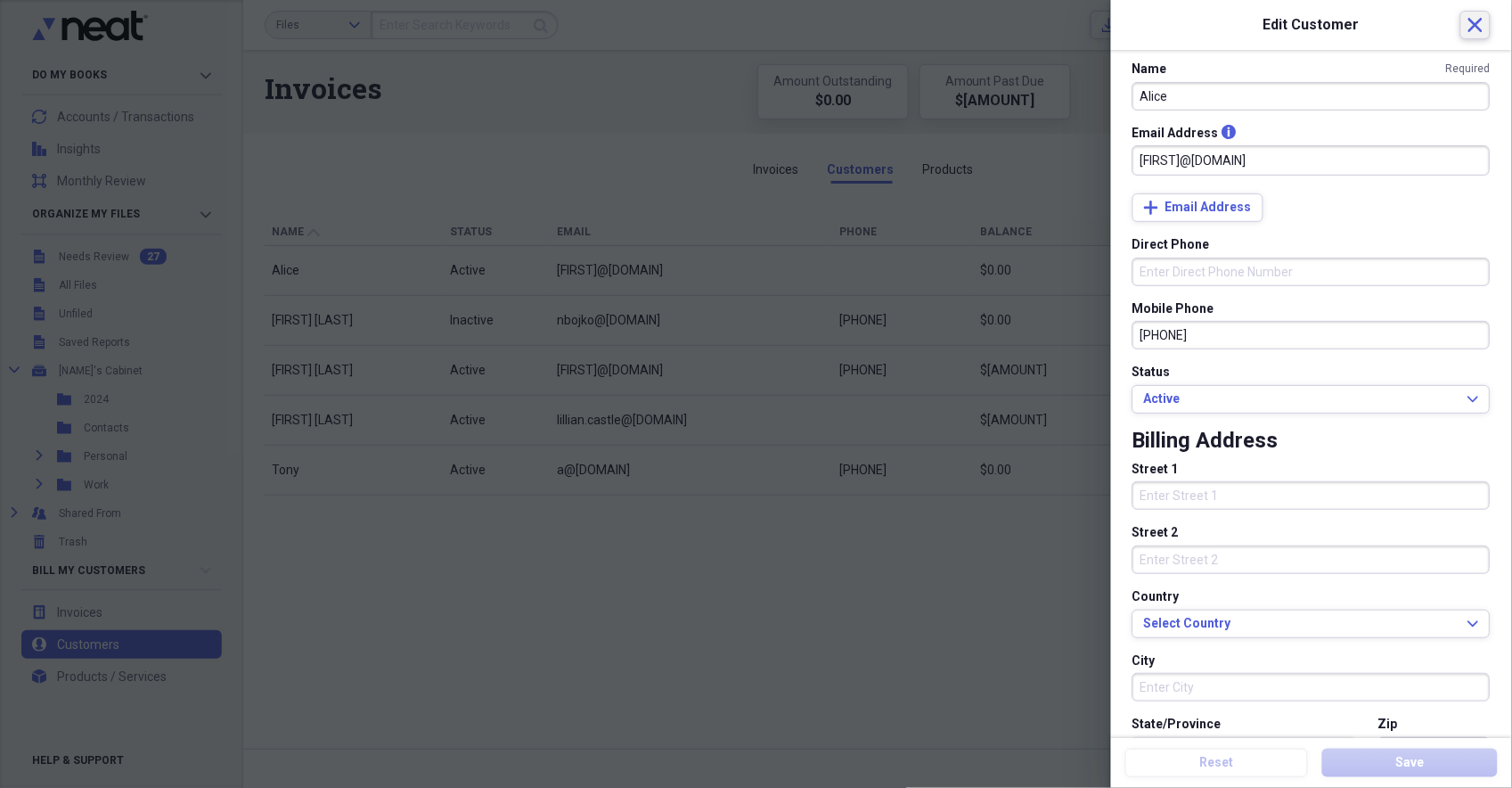 click on "Close" 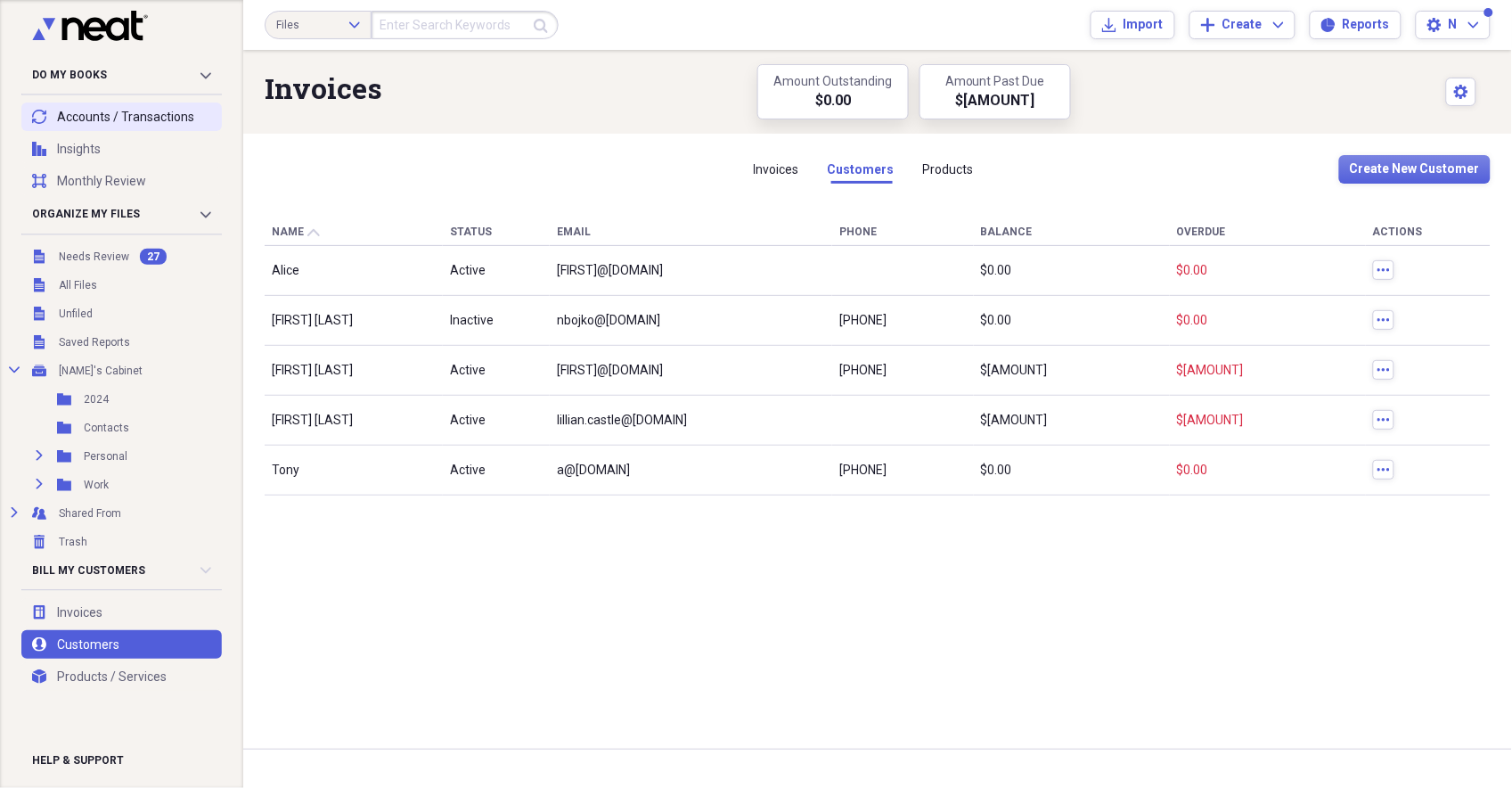 click on "transactions Accounts / Transactions" at bounding box center [121, 117] 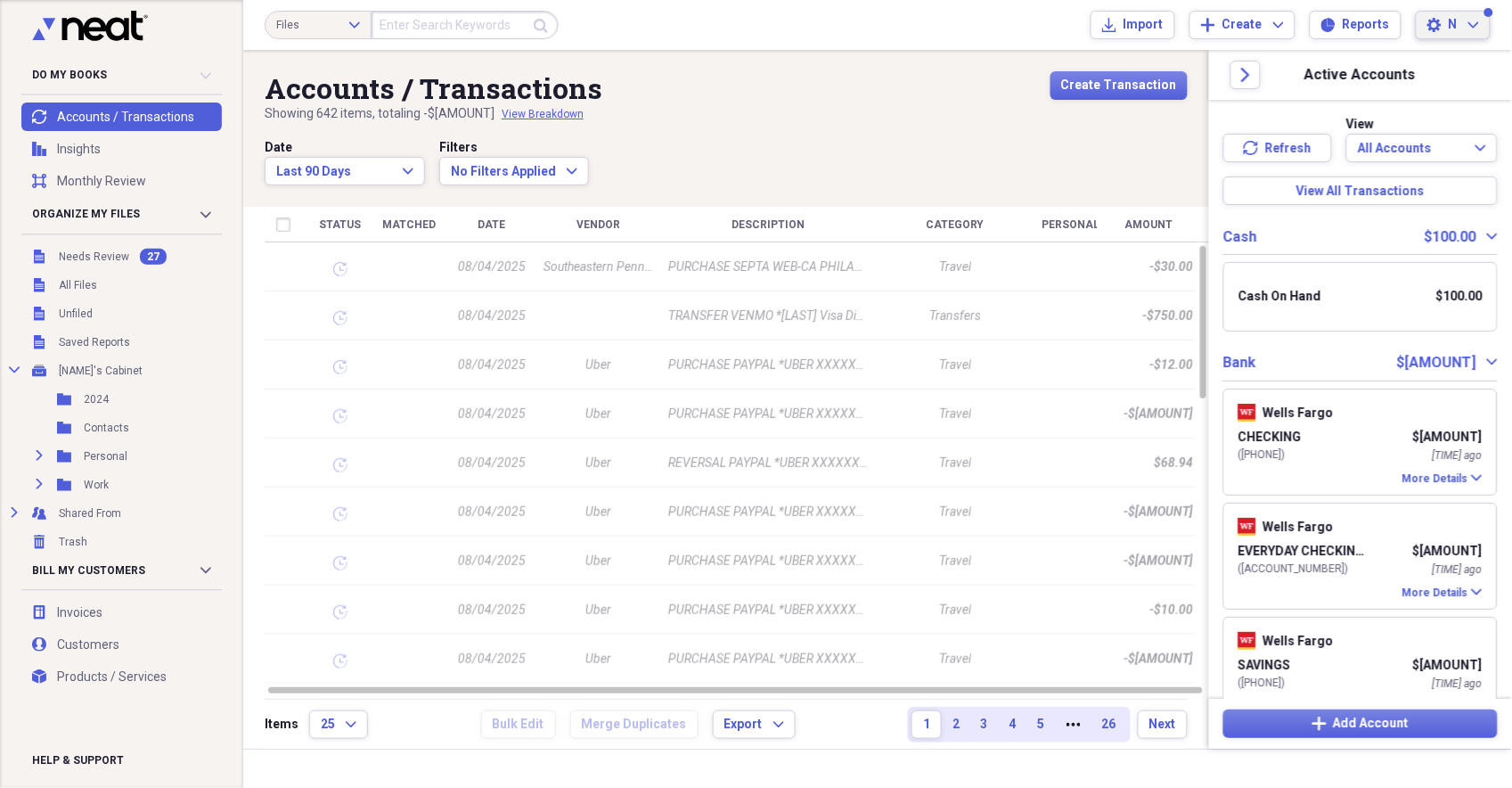 click 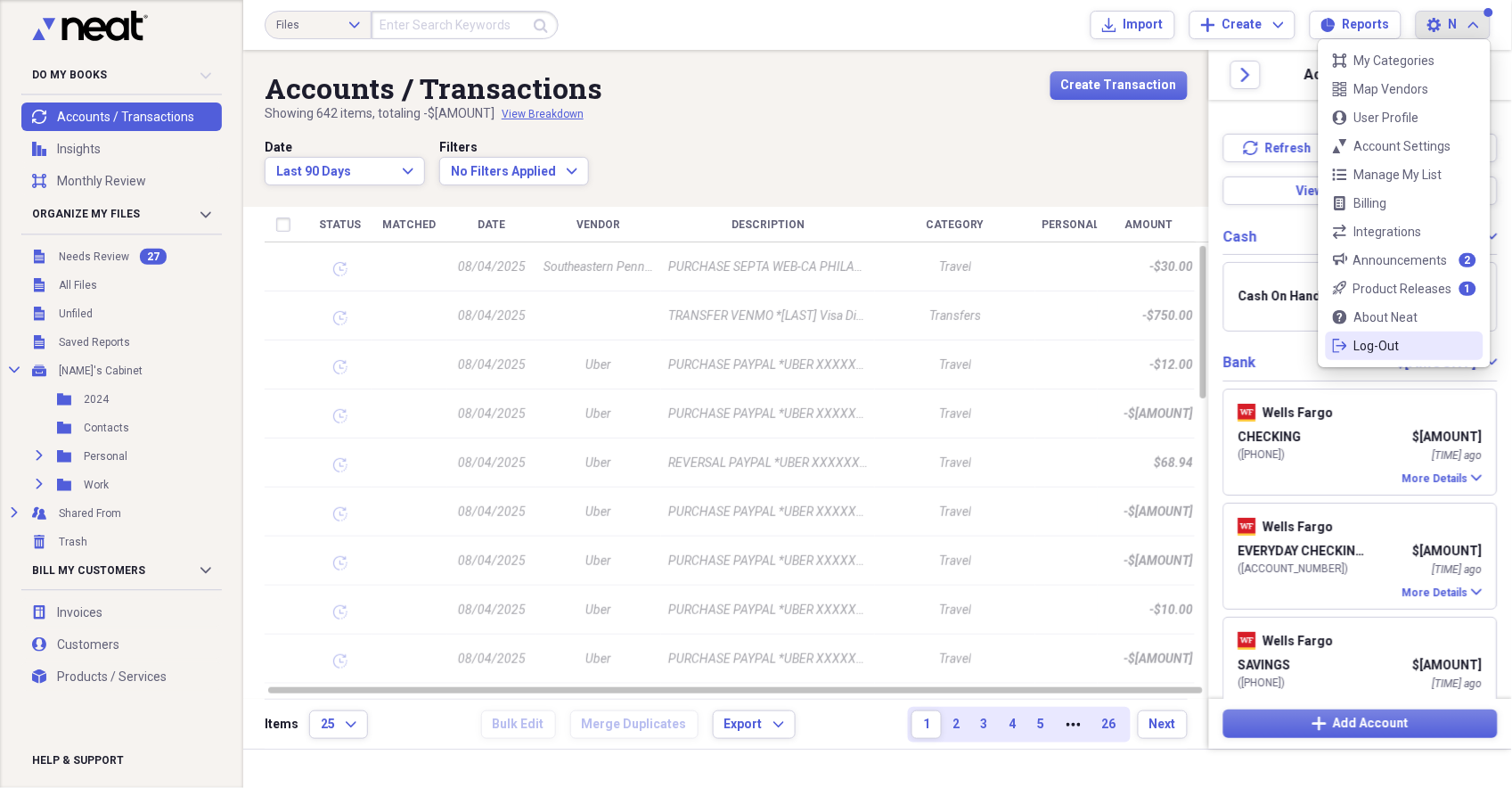 click on "logout Log-Out" at bounding box center [1404, 346] 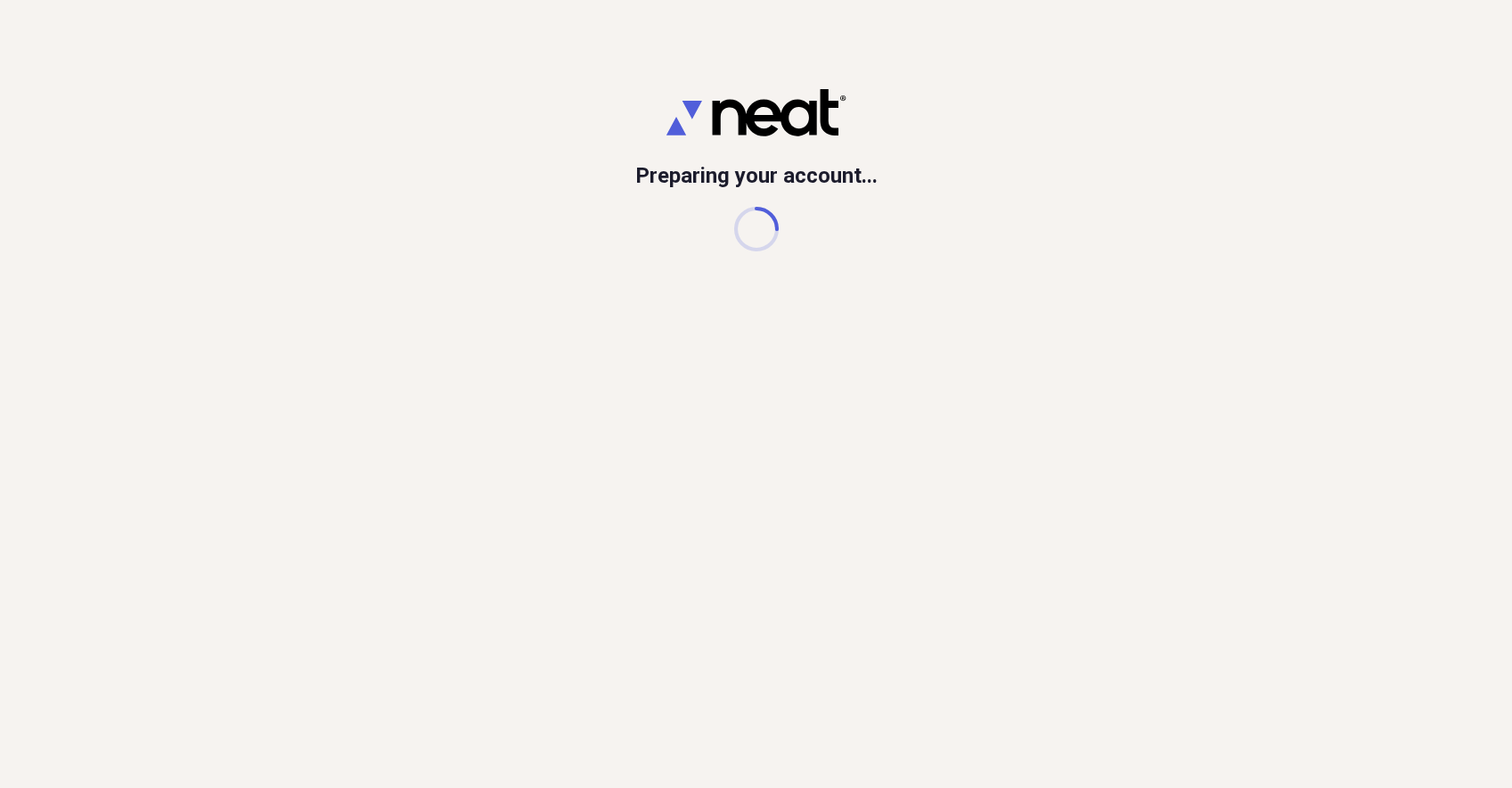 scroll, scrollTop: 0, scrollLeft: 0, axis: both 